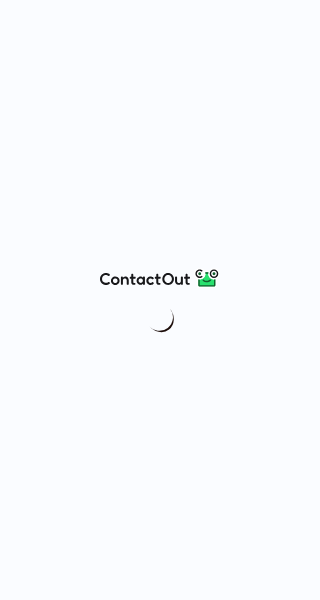 scroll, scrollTop: 0, scrollLeft: 0, axis: both 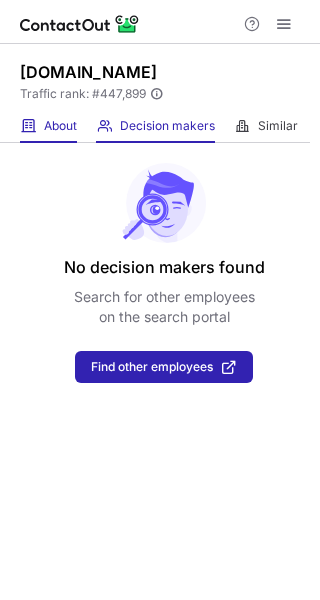 click at bounding box center (28, 126) 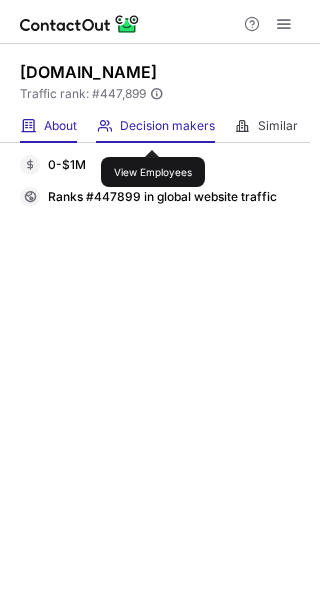 click on "Decision makers" at bounding box center (167, 126) 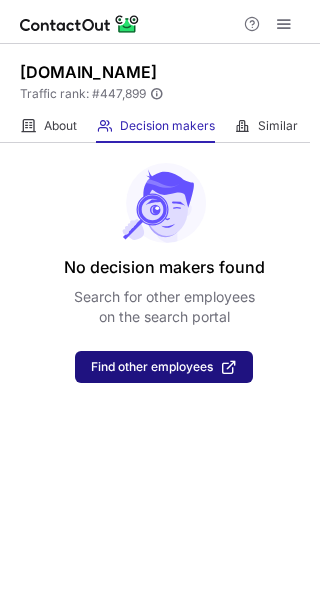 click on "Find other employees" at bounding box center [152, 367] 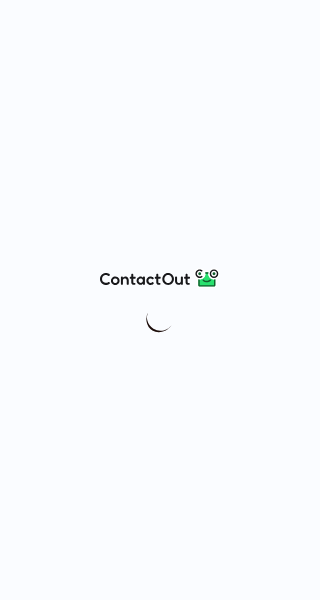 scroll, scrollTop: 0, scrollLeft: 0, axis: both 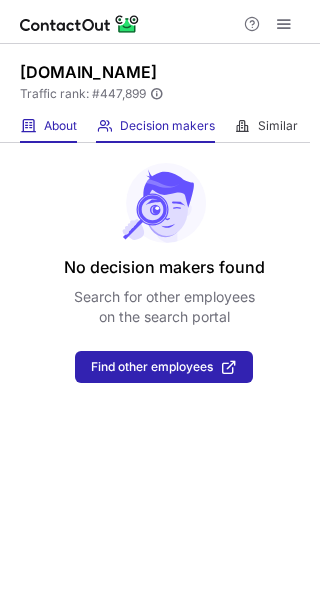 click at bounding box center (28, 126) 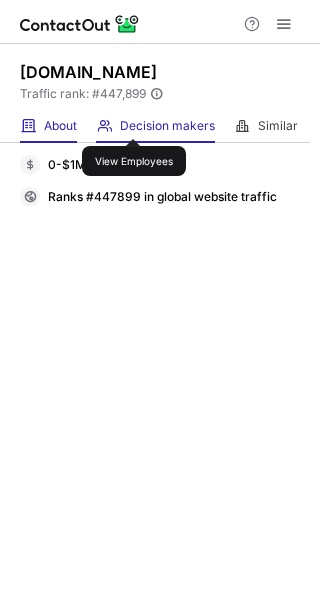 click on "Decision makers" at bounding box center [167, 126] 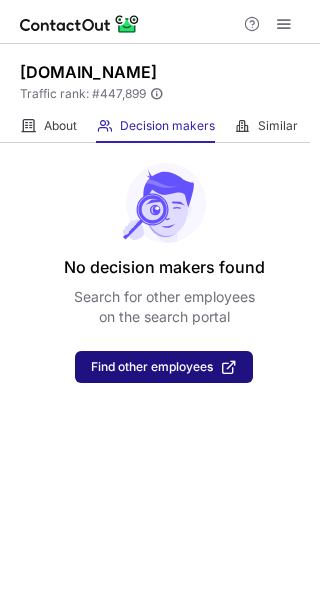 click at bounding box center (229, 367) 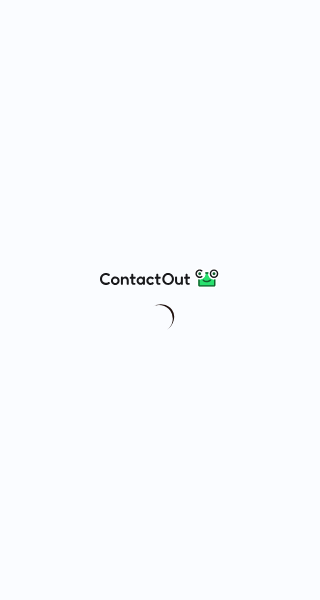 scroll, scrollTop: 0, scrollLeft: 0, axis: both 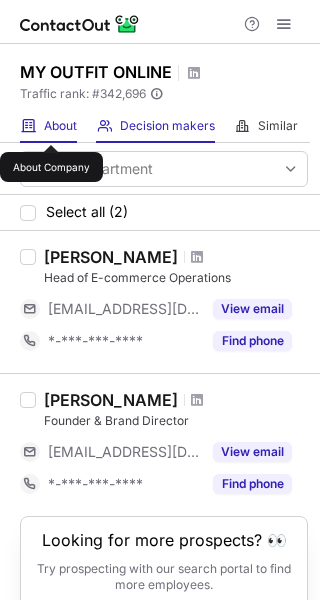 click on "About" at bounding box center [60, 126] 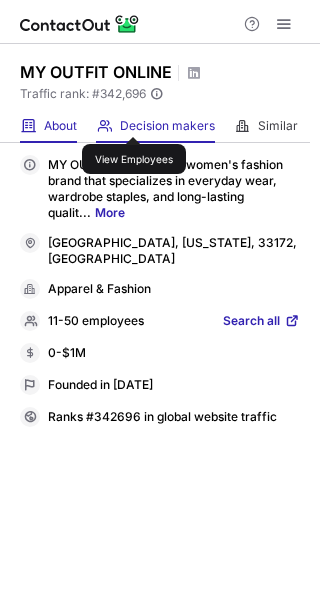 click on "Decision makers" at bounding box center (167, 126) 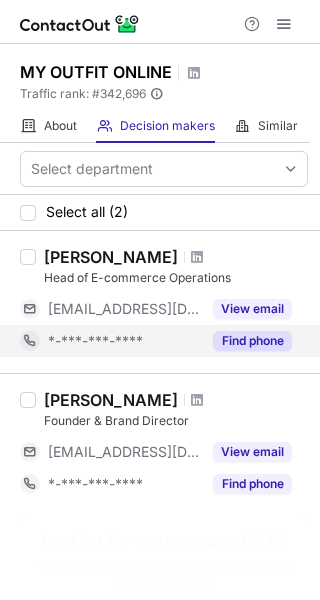 scroll, scrollTop: 67, scrollLeft: 0, axis: vertical 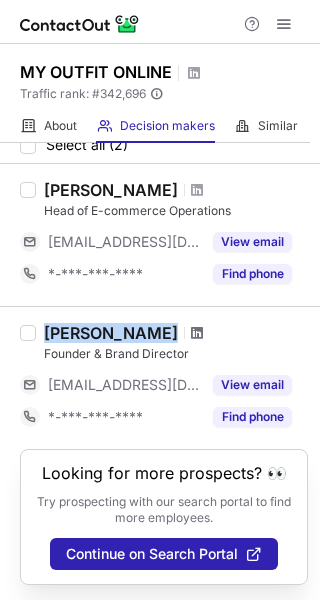 drag, startPoint x: 48, startPoint y: 332, endPoint x: 153, endPoint y: 331, distance: 105.00476 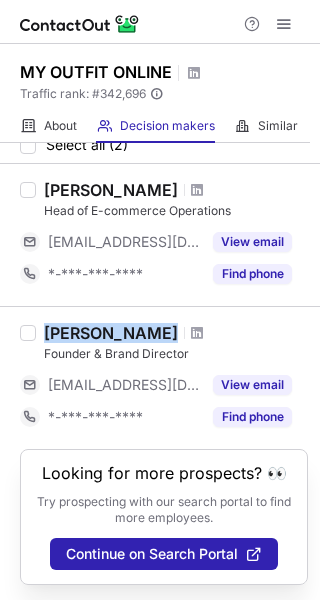 copy on "[PERSON_NAME]" 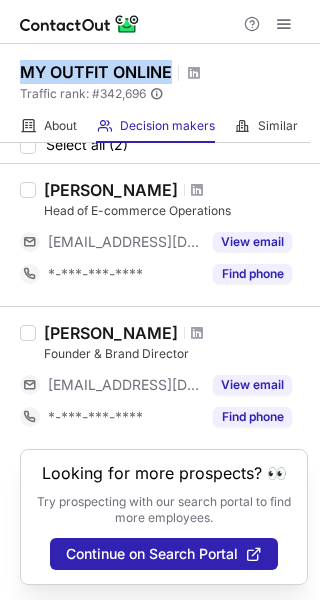 drag, startPoint x: 21, startPoint y: 67, endPoint x: 168, endPoint y: 71, distance: 147.05441 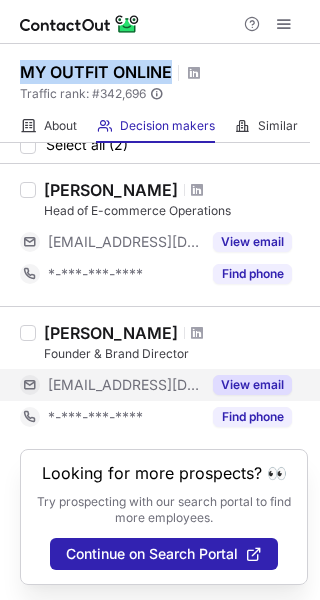 click on "View email" at bounding box center (252, 385) 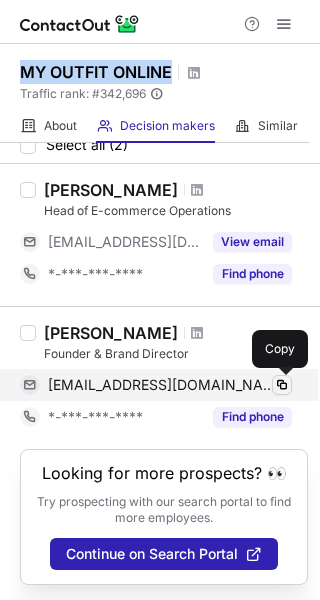 click at bounding box center (282, 385) 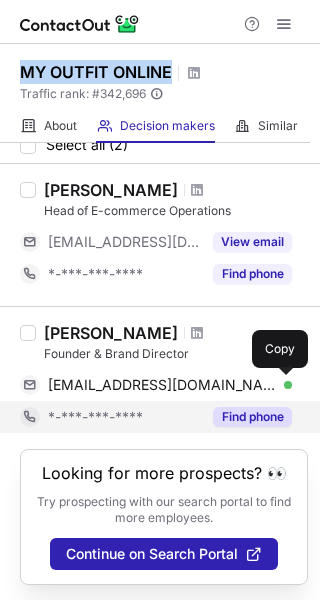 click on "Find phone" at bounding box center (252, 417) 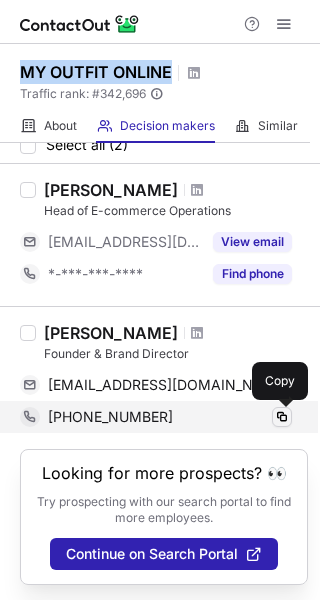 click at bounding box center (282, 417) 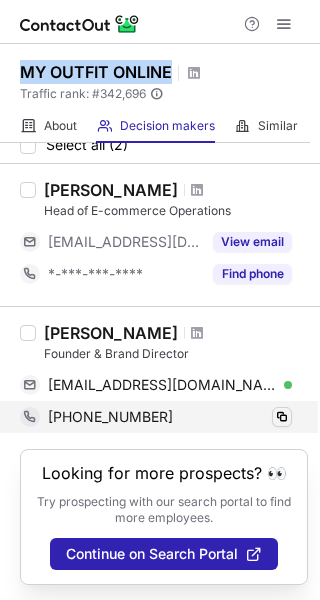 type 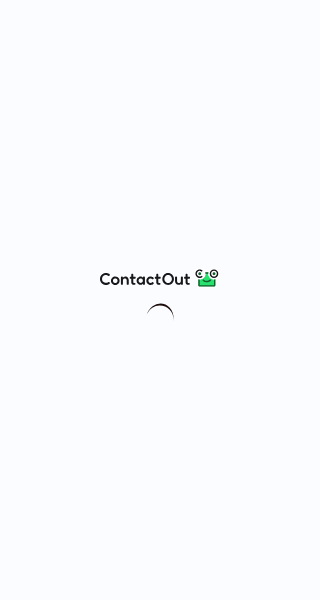 scroll, scrollTop: 0, scrollLeft: 0, axis: both 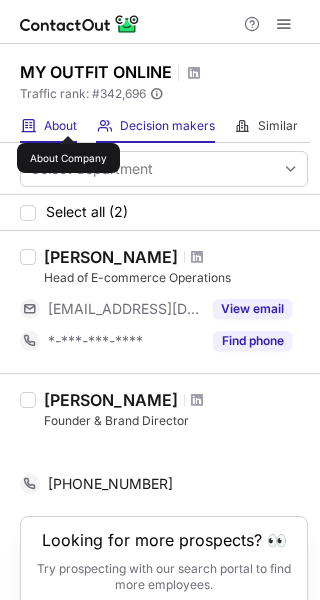 click on "About" at bounding box center (60, 126) 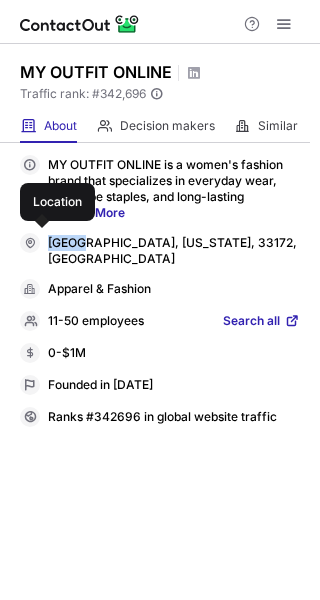 drag, startPoint x: 81, startPoint y: 239, endPoint x: 37, endPoint y: 235, distance: 44.181442 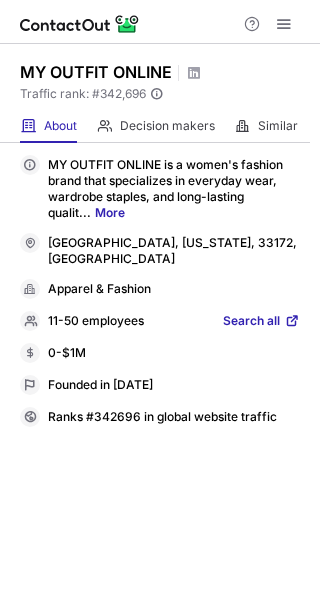 click on "Apparel & Fashion" at bounding box center (174, 290) 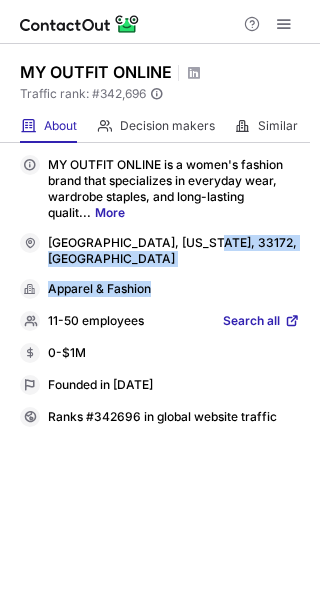 drag, startPoint x: 65, startPoint y: 240, endPoint x: 260, endPoint y: 259, distance: 195.92346 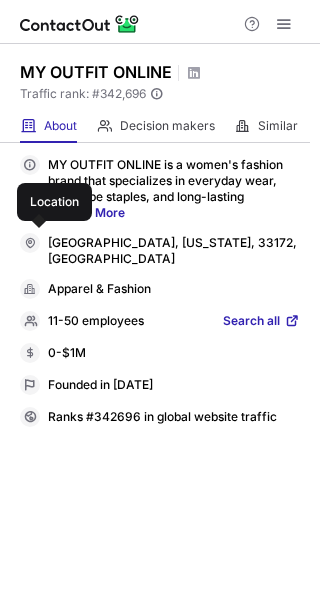 click at bounding box center (30, 243) 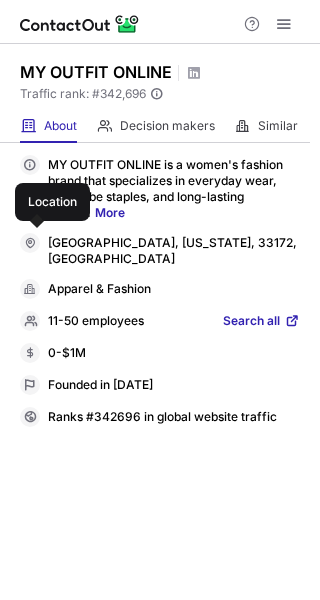 click at bounding box center (30, 243) 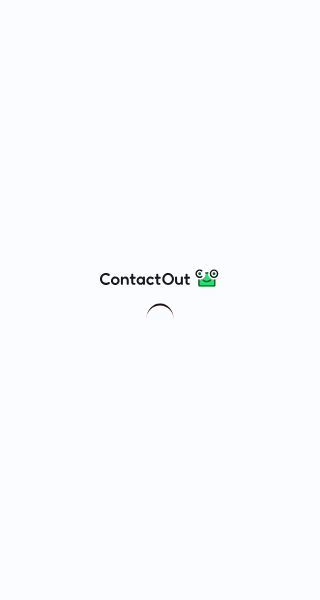 scroll, scrollTop: 0, scrollLeft: 0, axis: both 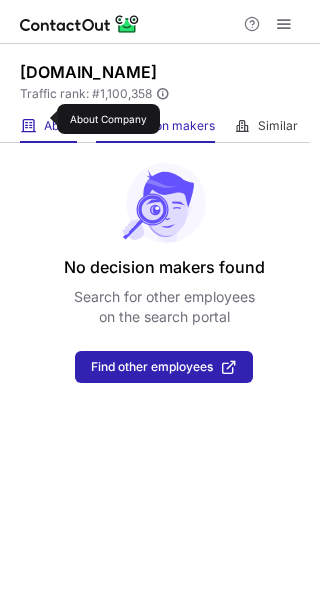 click on "About" at bounding box center (60, 126) 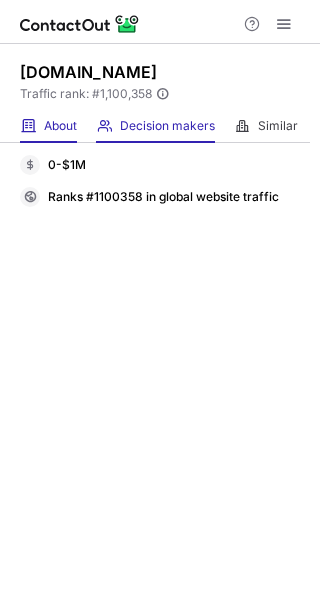 drag, startPoint x: 115, startPoint y: 123, endPoint x: 120, endPoint y: 135, distance: 13 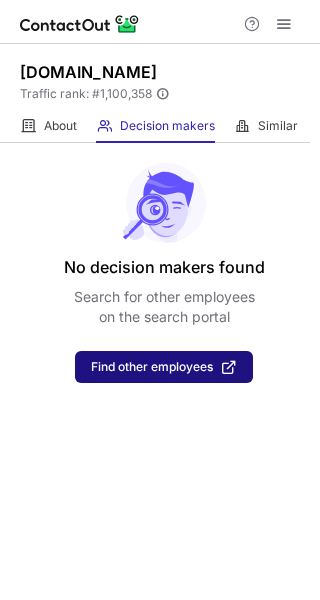click on "Find other employees" at bounding box center (152, 367) 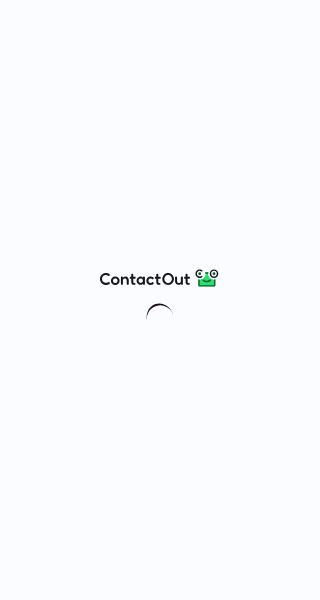 scroll, scrollTop: 0, scrollLeft: 0, axis: both 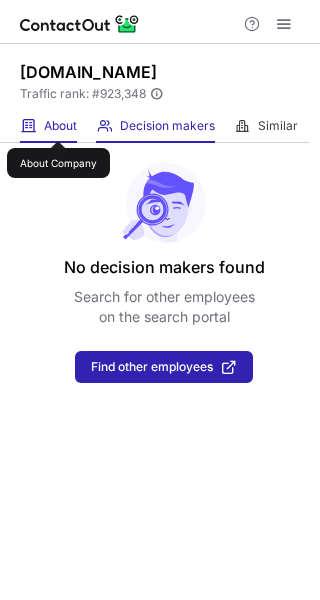 click on "About" at bounding box center [60, 126] 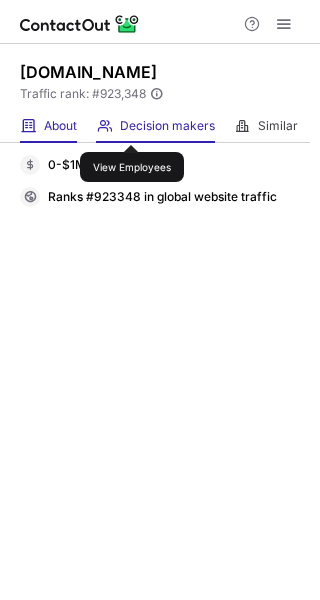 click on "Decision makers" at bounding box center (167, 126) 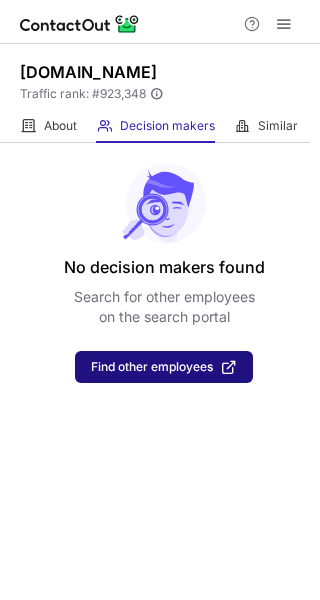 click on "Find other employees" at bounding box center (164, 367) 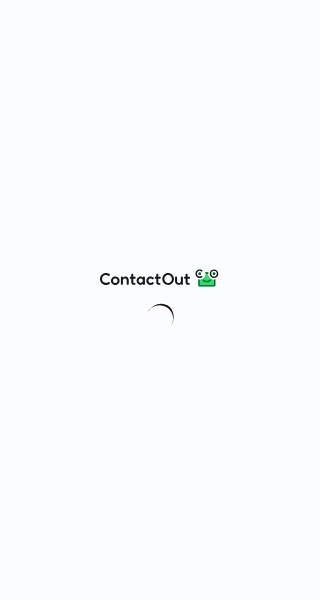 scroll, scrollTop: 0, scrollLeft: 0, axis: both 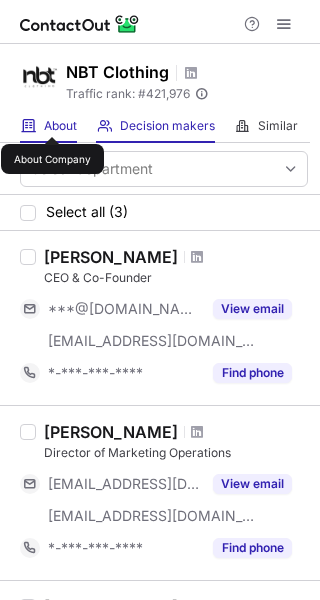 click on "About" at bounding box center (60, 126) 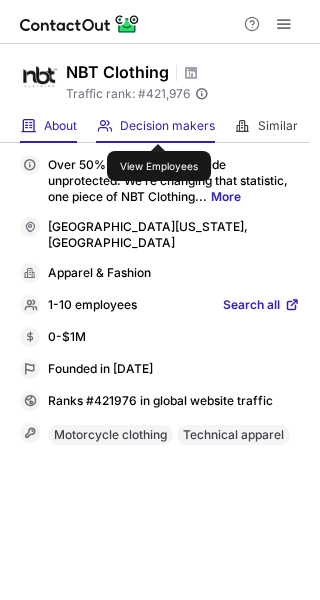 click on "Decision makers" at bounding box center (167, 126) 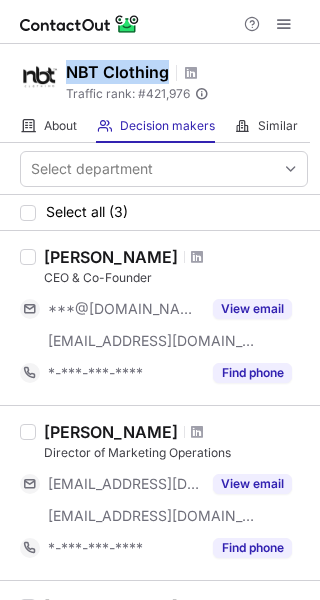 drag, startPoint x: 69, startPoint y: 67, endPoint x: 179, endPoint y: 72, distance: 110.11358 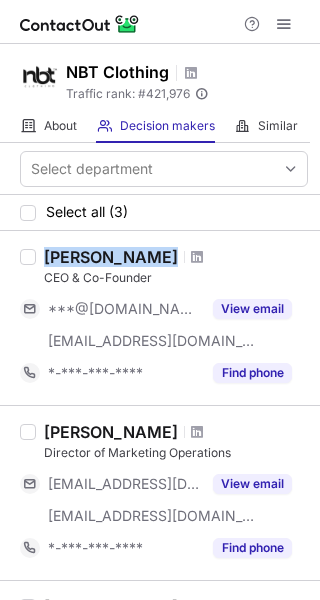 drag, startPoint x: 47, startPoint y: 255, endPoint x: 125, endPoint y: 257, distance: 78.025635 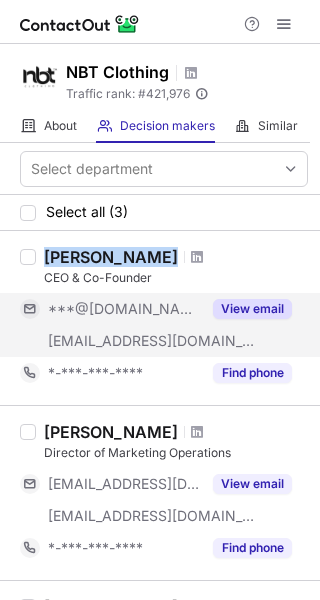 click on "View email" at bounding box center (252, 309) 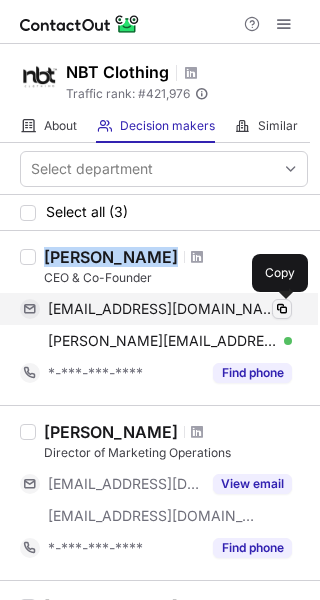 click at bounding box center [282, 309] 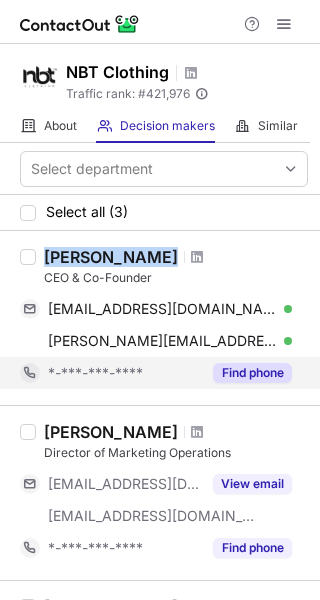 click on "Find phone" at bounding box center (252, 373) 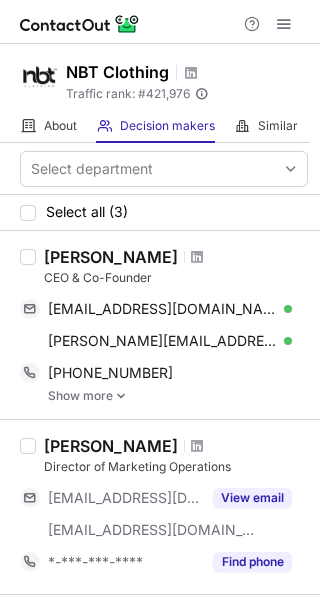click on "Show more" at bounding box center (178, 396) 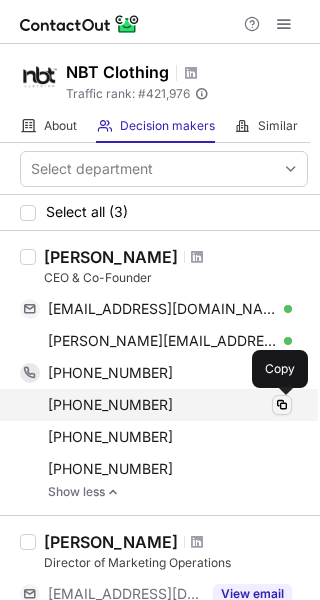 click at bounding box center (282, 405) 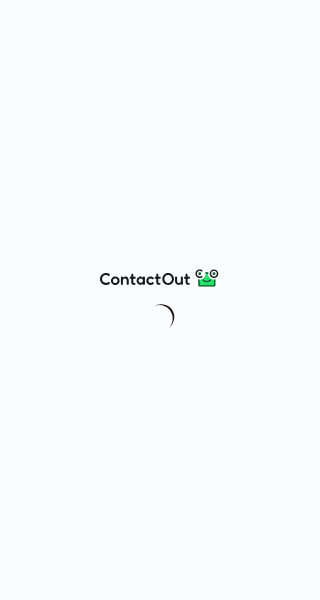 scroll, scrollTop: 0, scrollLeft: 0, axis: both 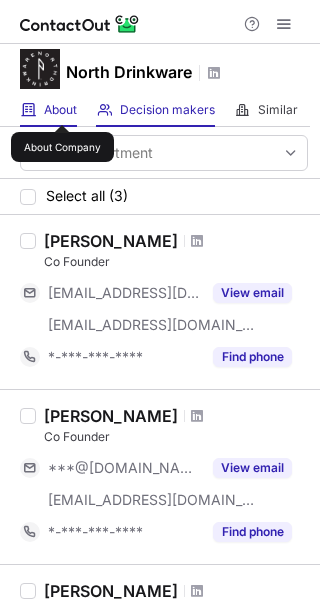 click on "About" at bounding box center [60, 110] 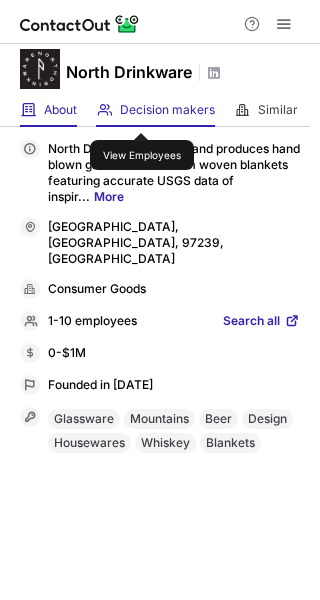 click on "Decision makers" at bounding box center [167, 110] 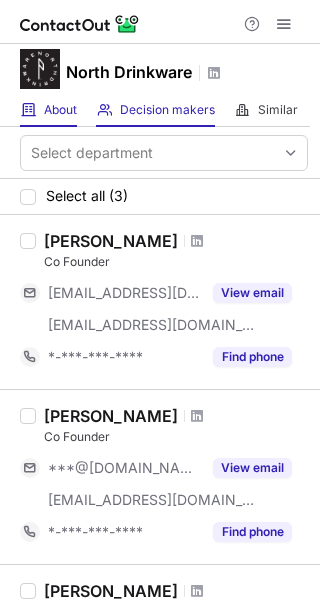 click on "About About Company" at bounding box center (48, 110) 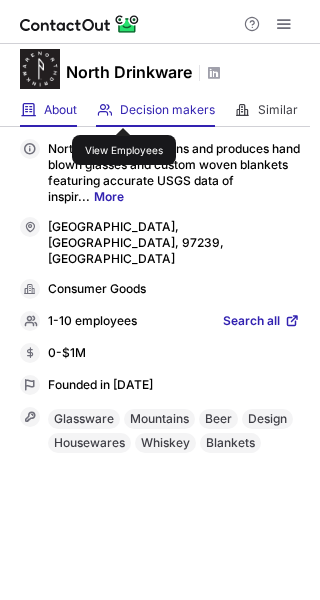 click on "Decision makers" at bounding box center [167, 110] 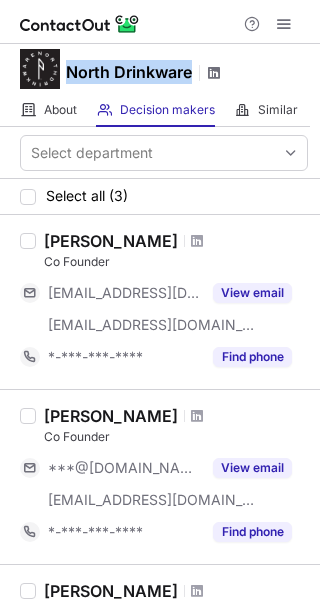 drag, startPoint x: 67, startPoint y: 68, endPoint x: 211, endPoint y: 74, distance: 144.12494 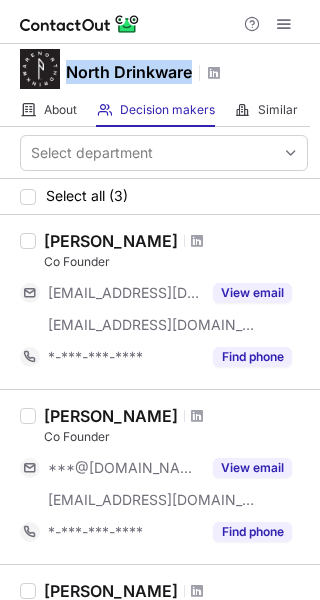 copy on "North Drinkware" 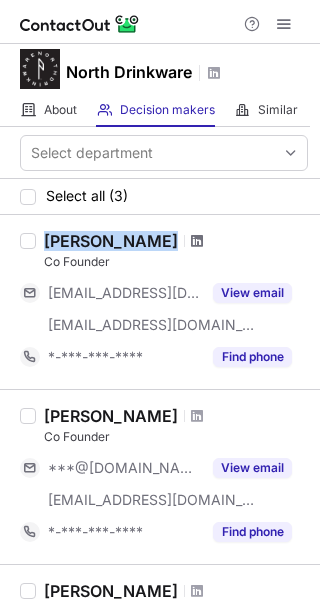 drag, startPoint x: 43, startPoint y: 232, endPoint x: 161, endPoint y: 246, distance: 118.82761 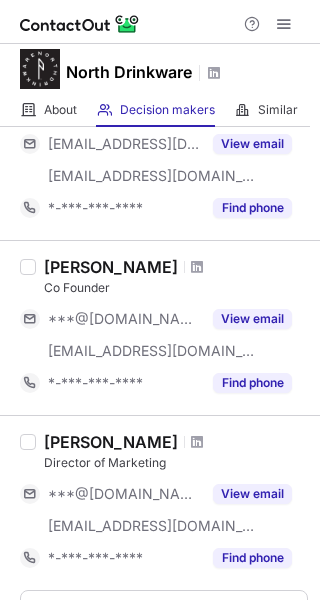 scroll, scrollTop: 0, scrollLeft: 0, axis: both 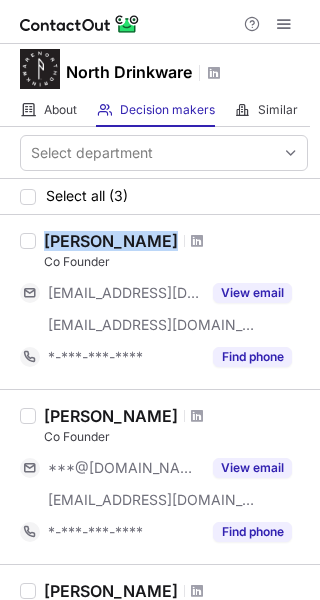copy on "Matt Capozzi" 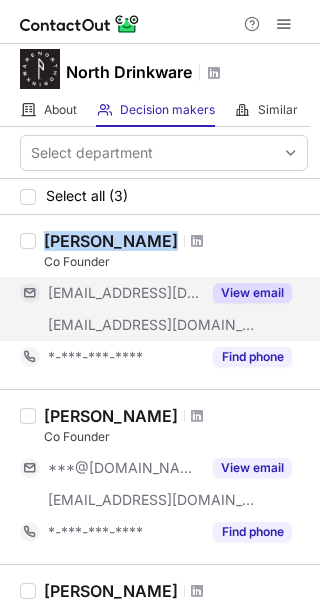 click on "View email" at bounding box center [252, 293] 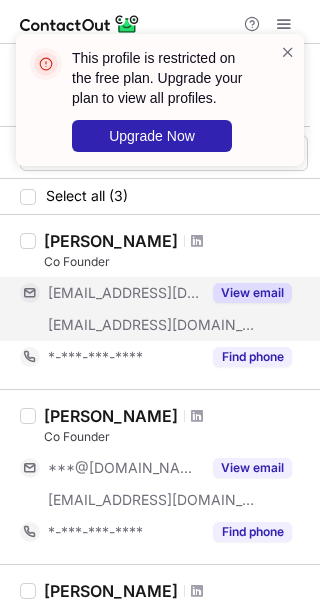 drag, startPoint x: 289, startPoint y: 47, endPoint x: 284, endPoint y: 224, distance: 177.0706 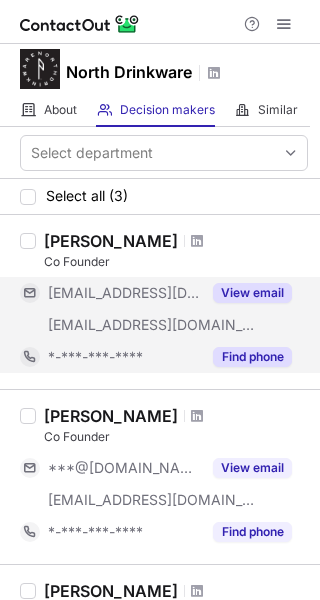 click on "Find phone" at bounding box center [252, 357] 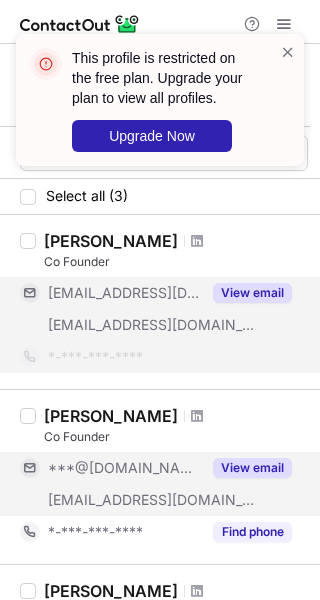 click on "View email" at bounding box center [252, 468] 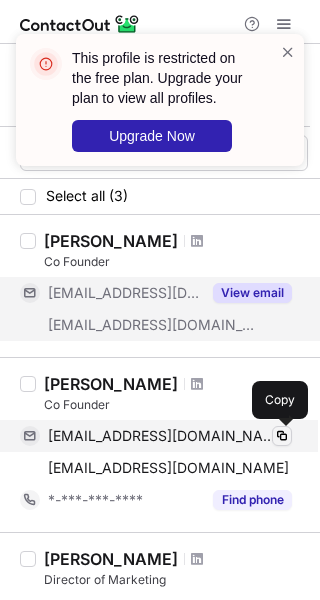 click at bounding box center (282, 436) 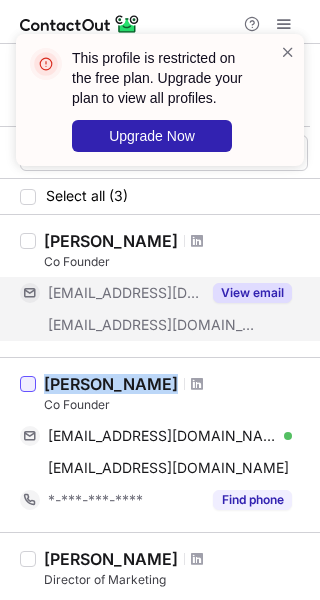 drag, startPoint x: 135, startPoint y: 378, endPoint x: 21, endPoint y: 386, distance: 114.28036 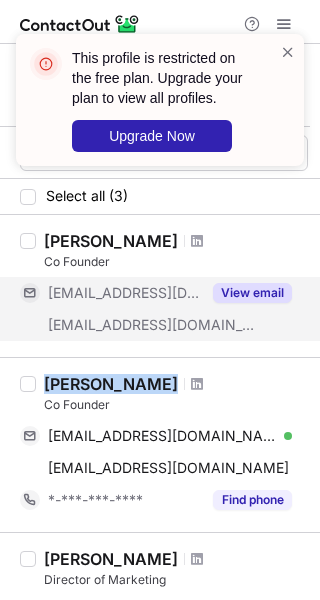 copy on "Nic Ramirez" 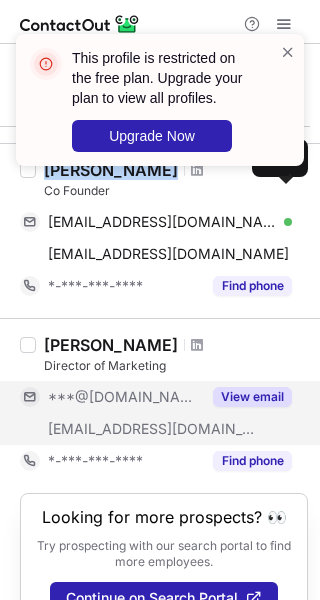 scroll, scrollTop: 258, scrollLeft: 0, axis: vertical 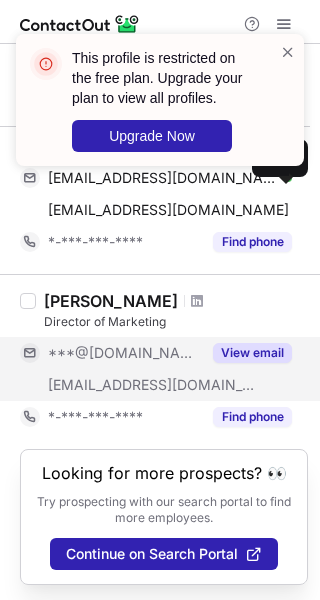 type 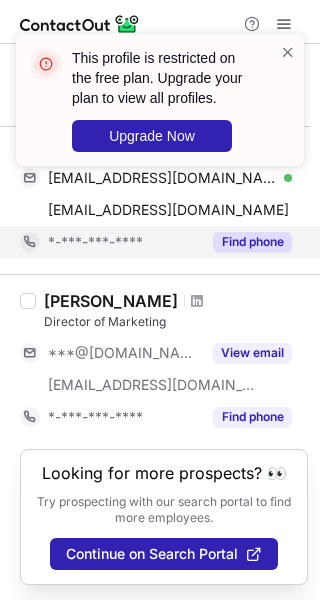 click on "Find phone" at bounding box center (252, 242) 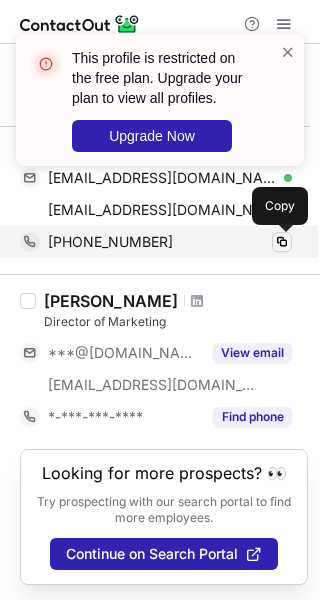 click at bounding box center (282, 242) 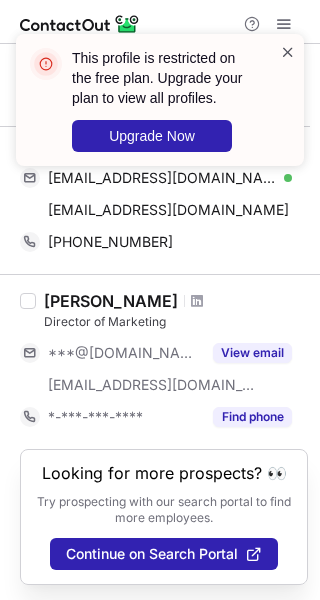 click at bounding box center [288, 52] 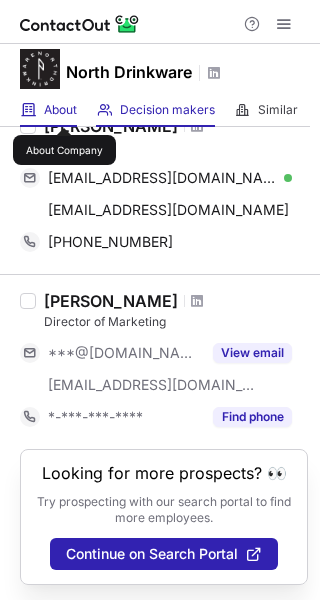 click on "About" at bounding box center [60, 110] 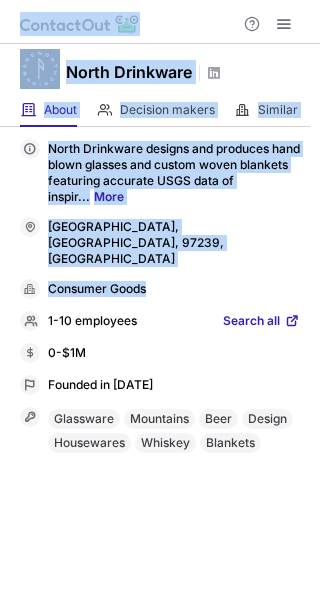 drag, startPoint x: 147, startPoint y: 255, endPoint x: -88, endPoint y: 260, distance: 235.05319 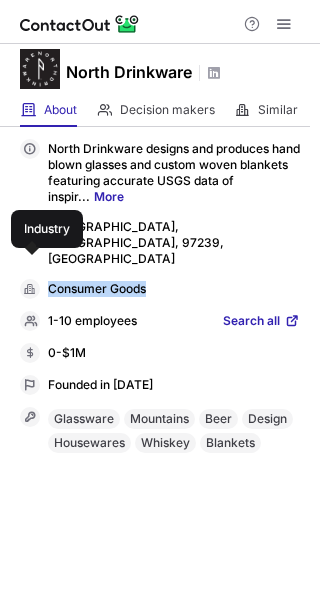 drag, startPoint x: 145, startPoint y: 261, endPoint x: 26, endPoint y: 262, distance: 119.0042 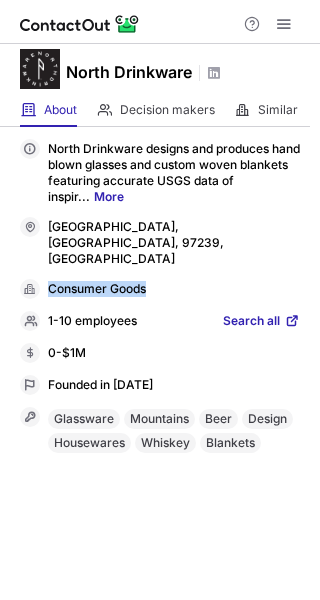 copy on "Consumer Goods" 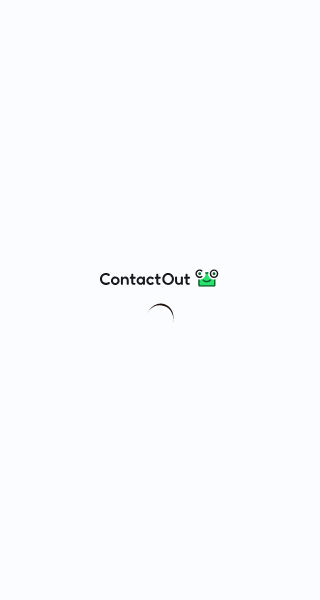 scroll, scrollTop: 0, scrollLeft: 0, axis: both 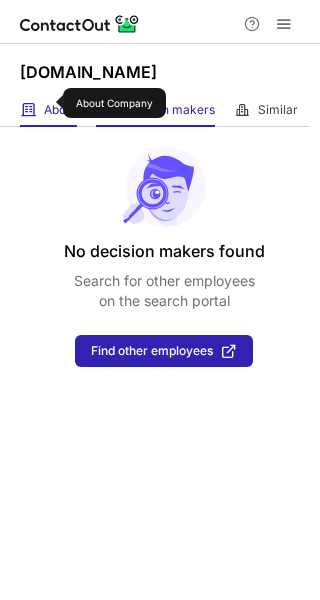 click on "About" at bounding box center (60, 110) 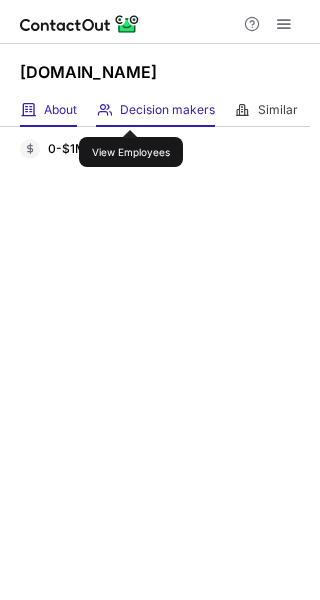 click on "Decision makers" at bounding box center [167, 110] 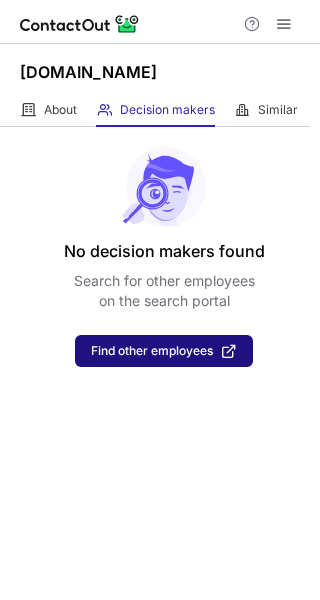click on "Find other employees" at bounding box center [164, 351] 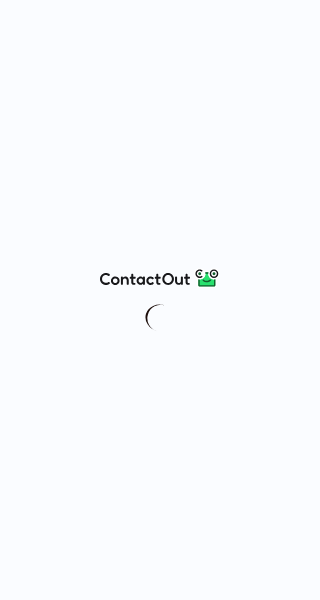 scroll, scrollTop: 0, scrollLeft: 0, axis: both 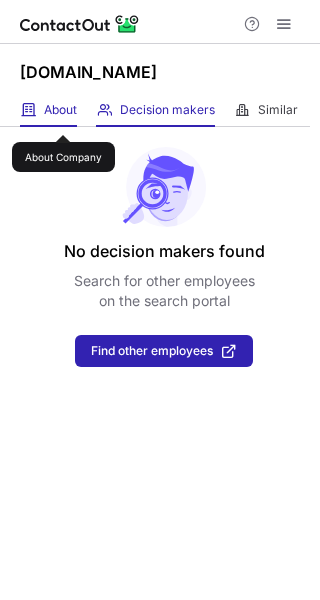 click on "About" at bounding box center [60, 110] 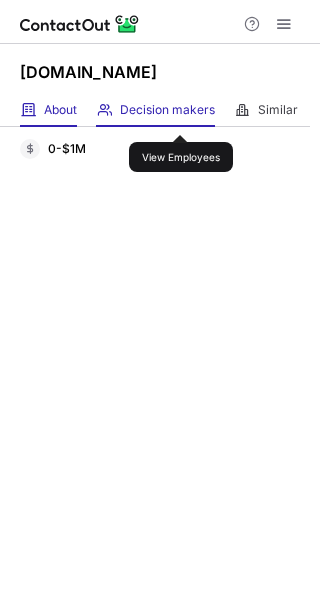 click on "Decision makers" at bounding box center [167, 110] 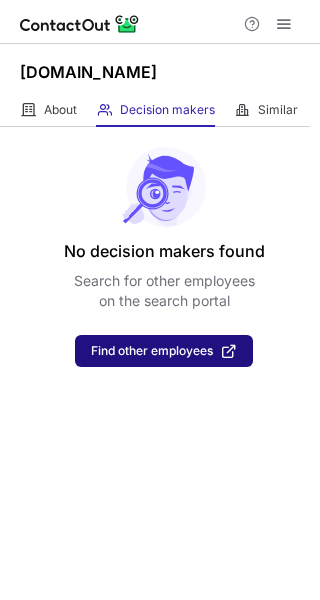 click on "Find other employees" at bounding box center (152, 351) 